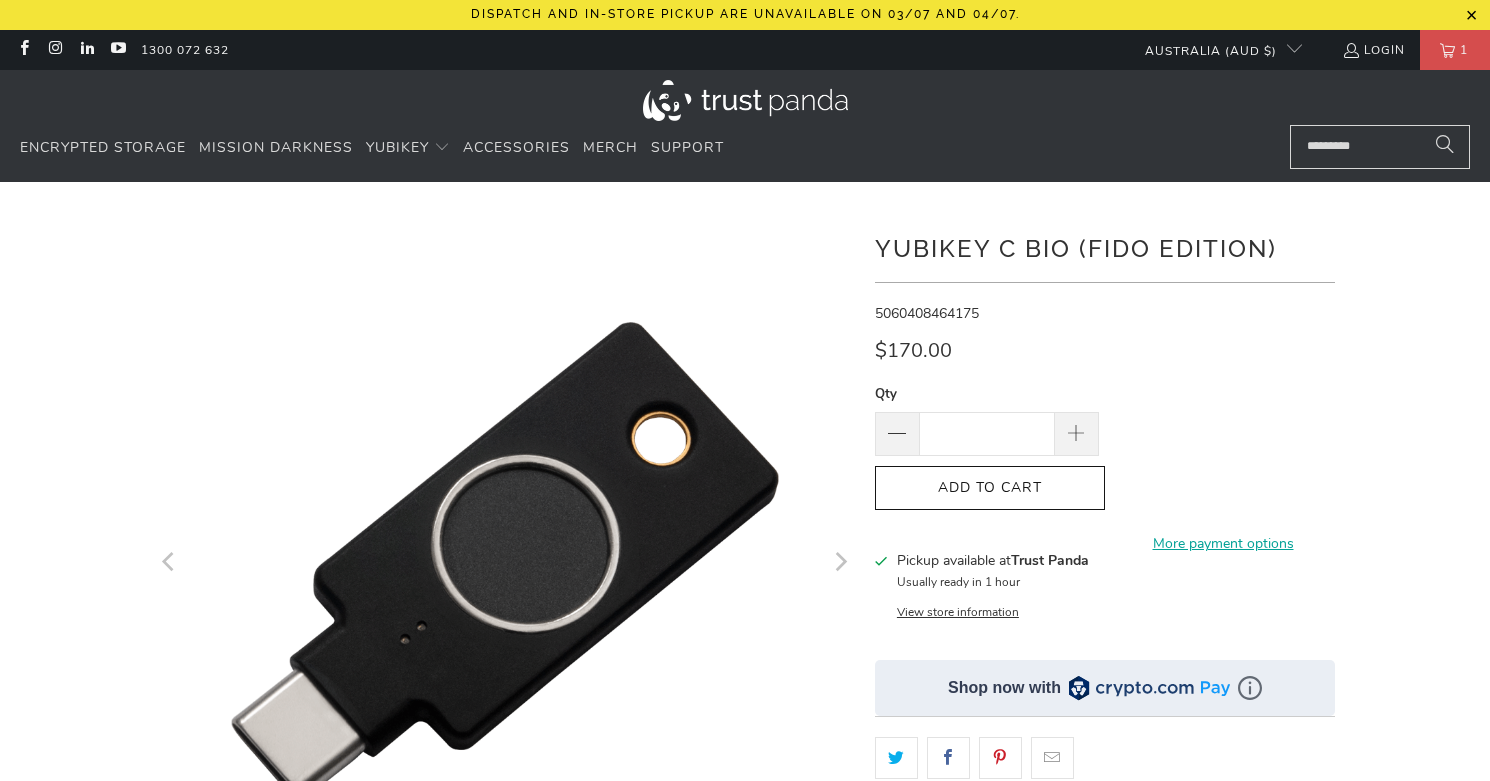 scroll, scrollTop: 0, scrollLeft: 0, axis: both 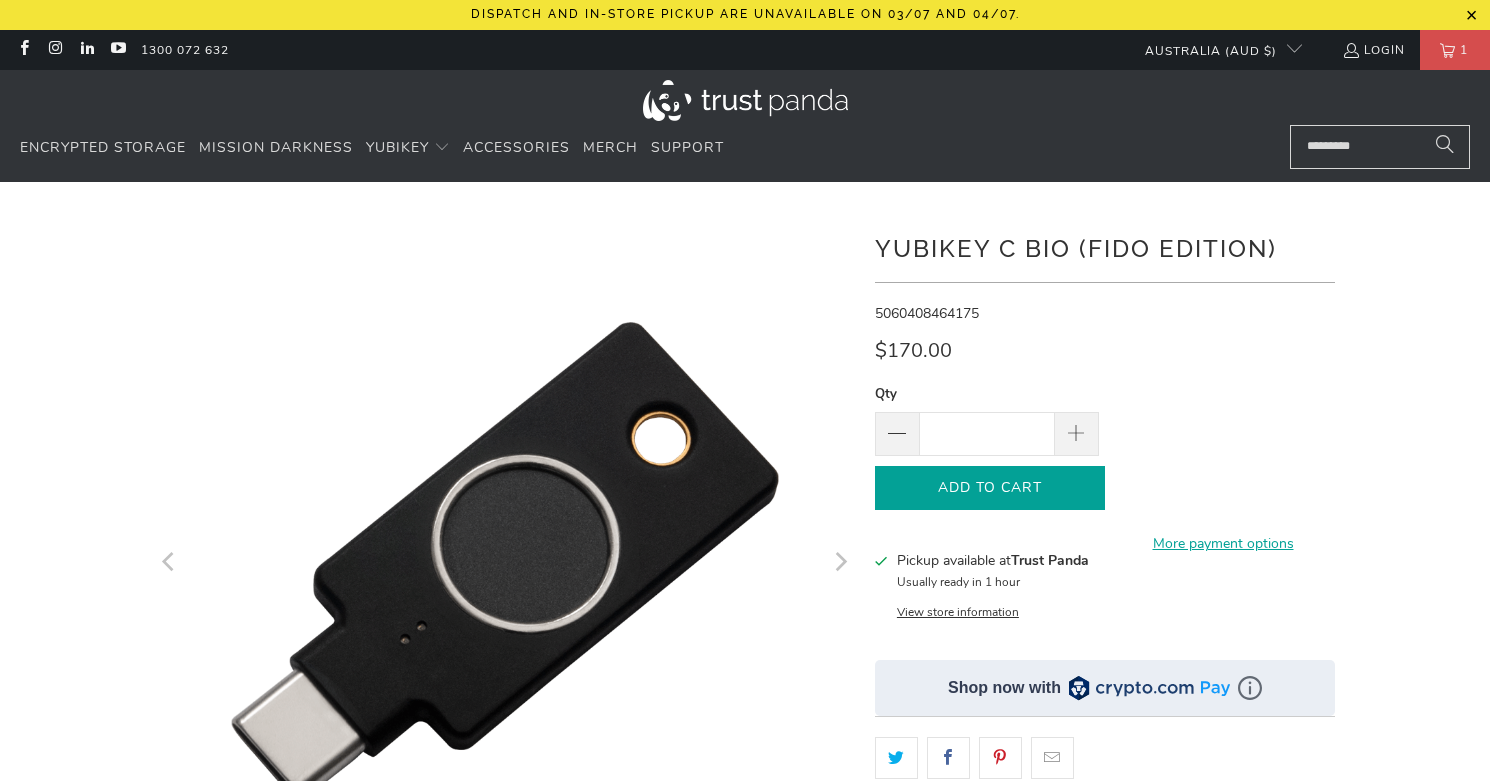 click on "Add to Cart" 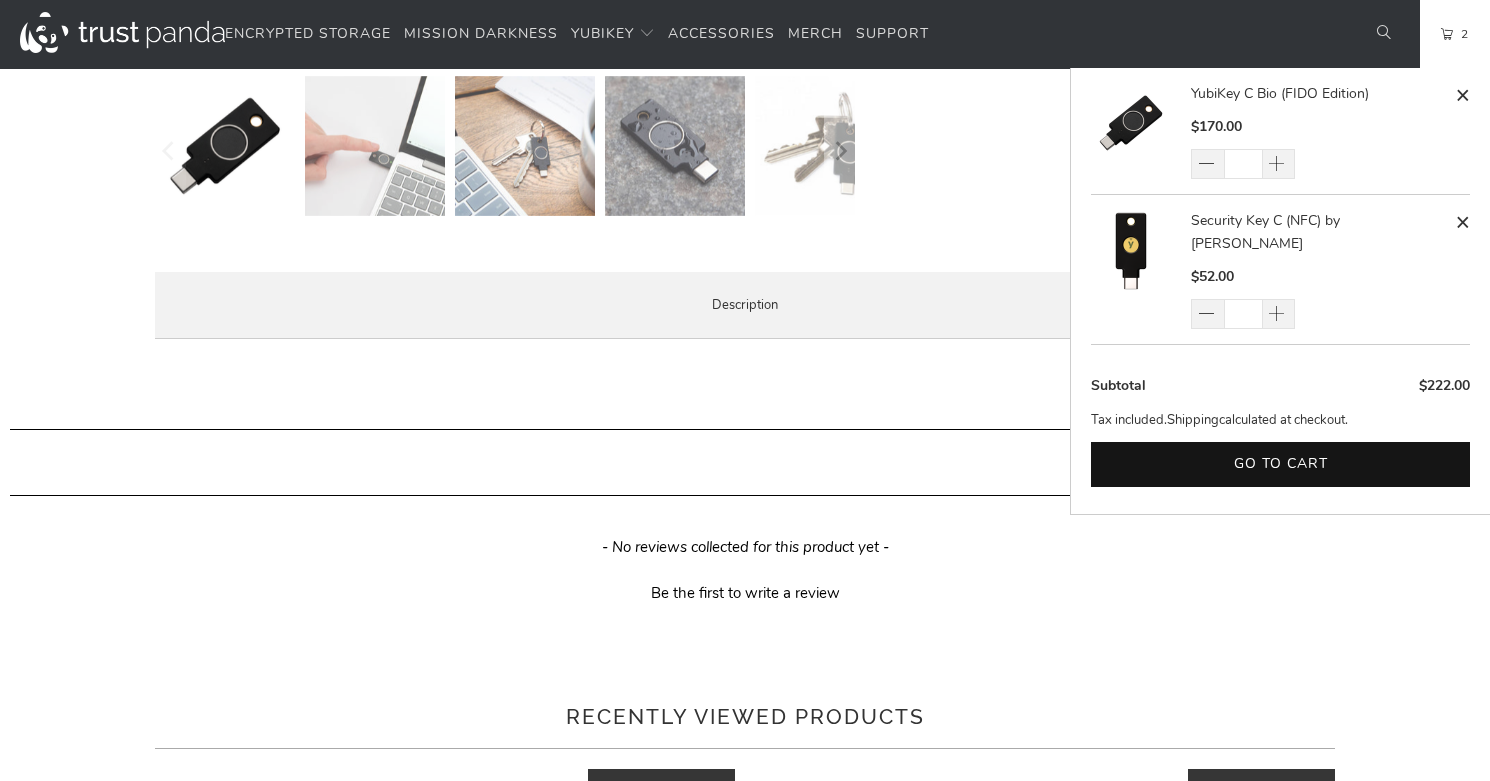 scroll, scrollTop: 999, scrollLeft: 0, axis: vertical 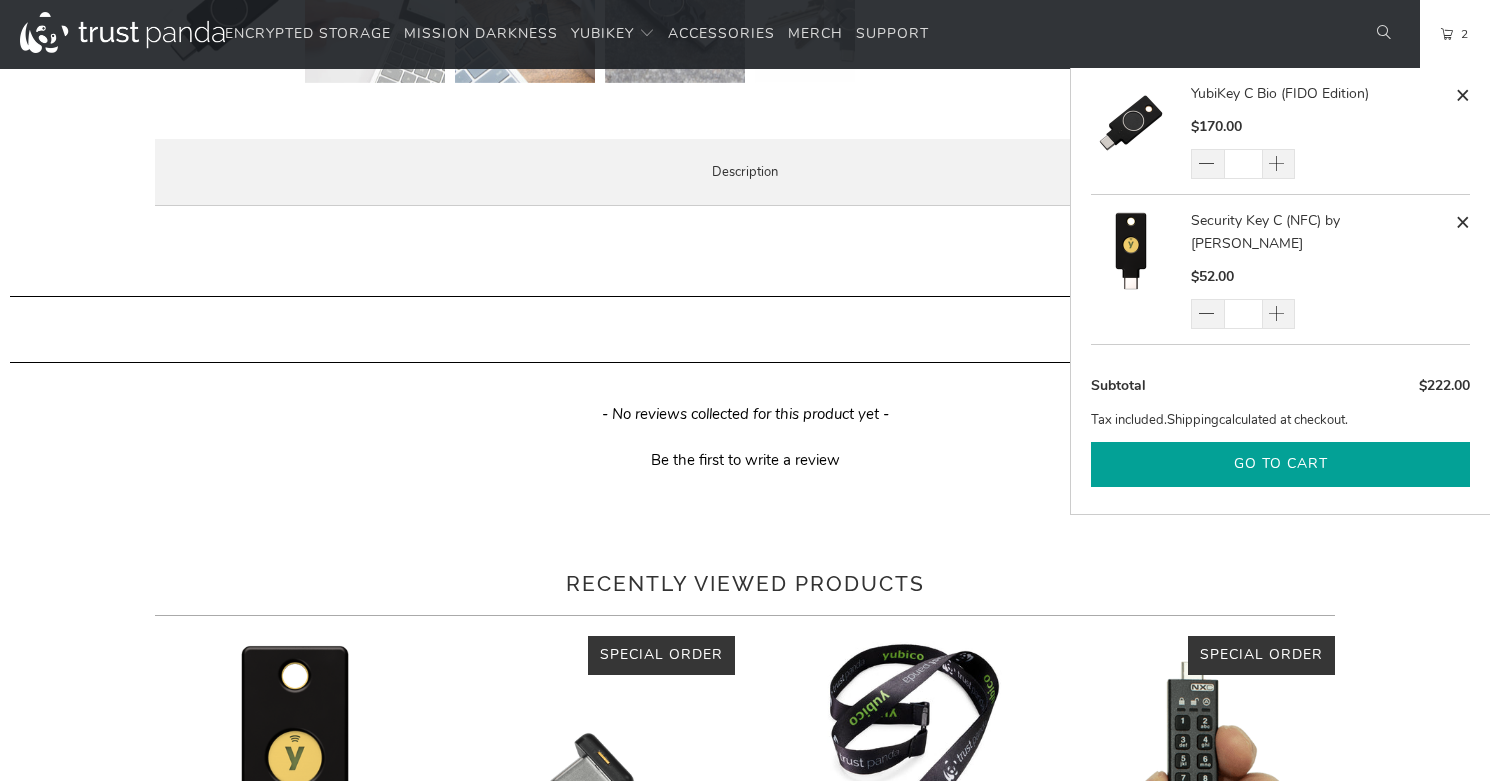 click on "Go to cart" at bounding box center [1280, 464] 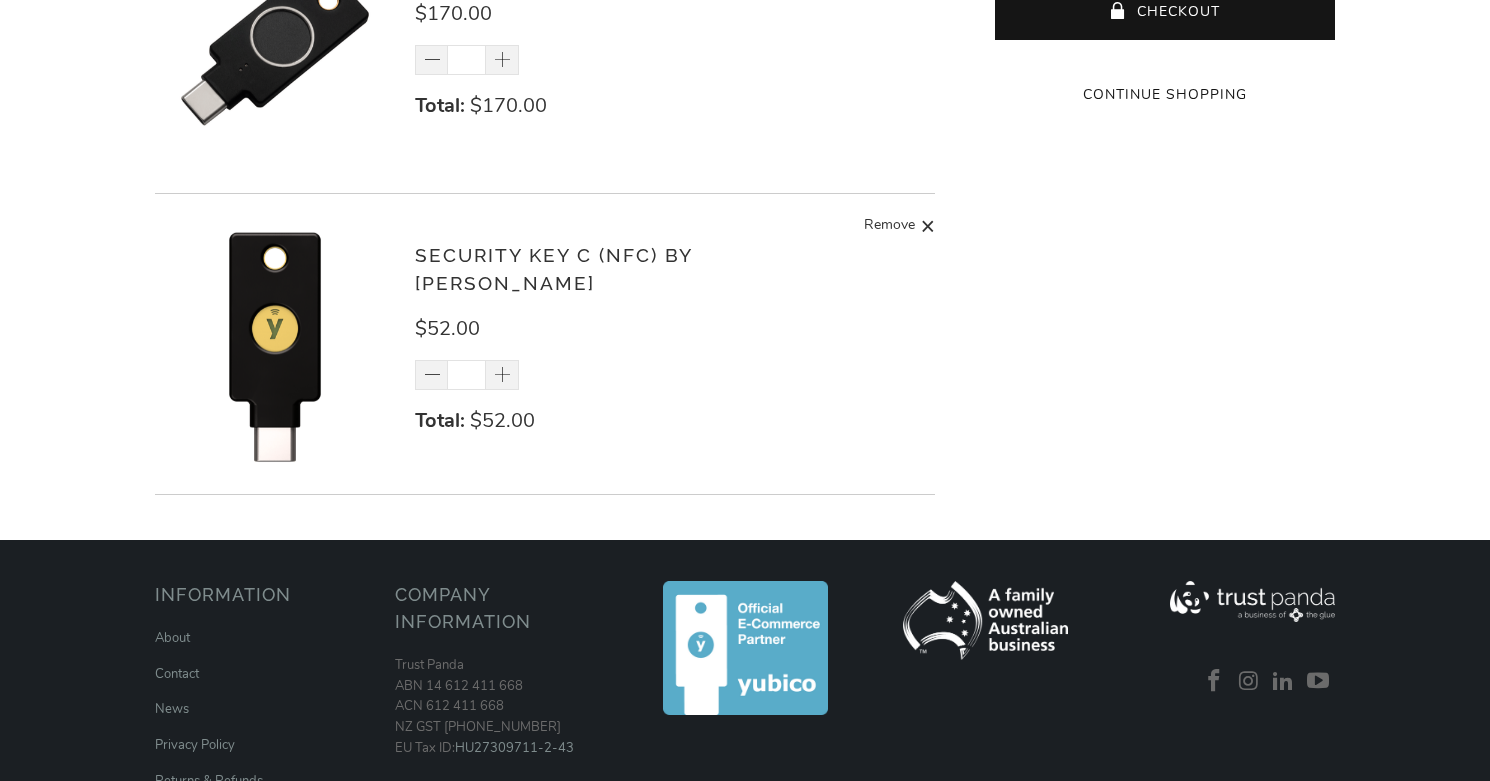 scroll, scrollTop: 529, scrollLeft: 0, axis: vertical 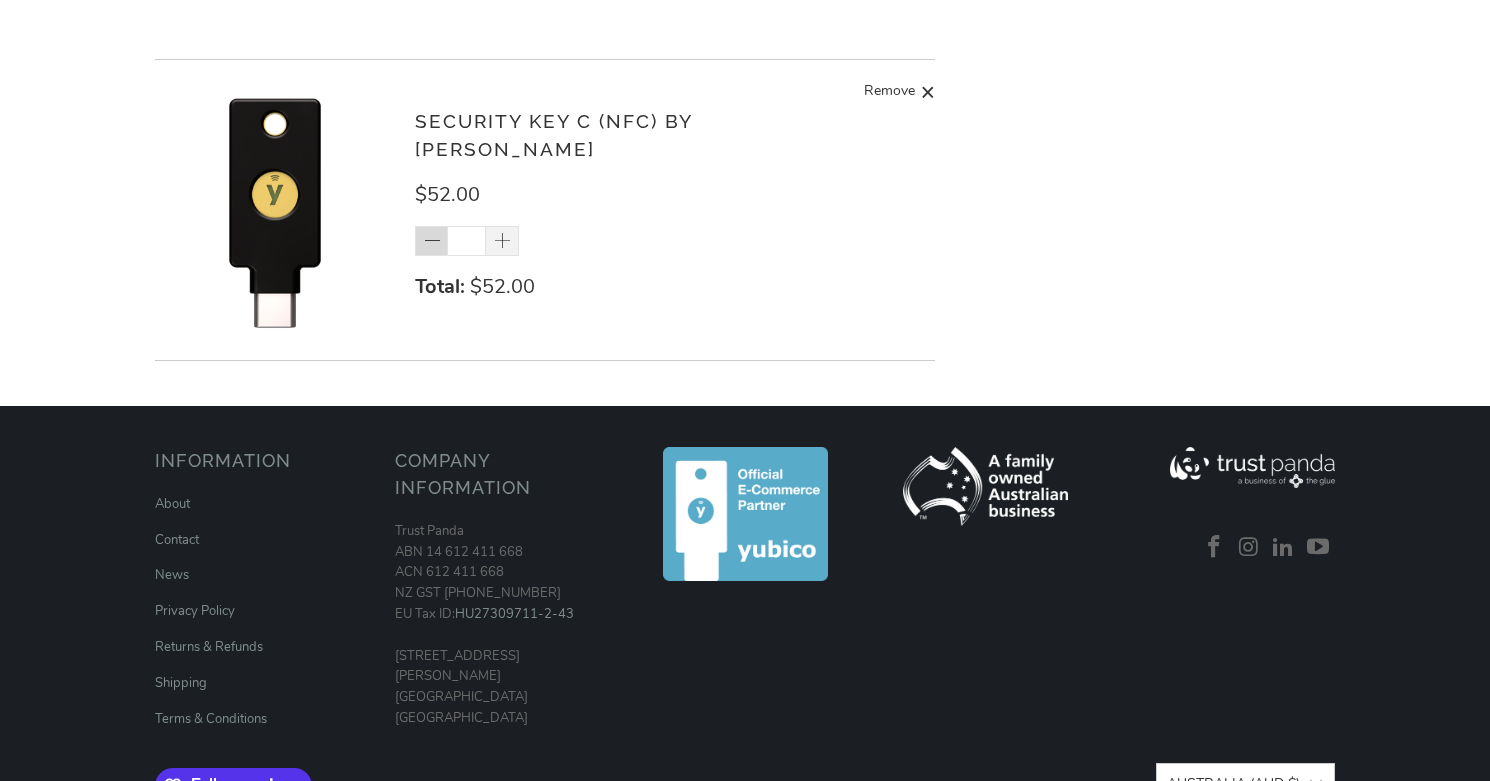 click at bounding box center [433, 242] 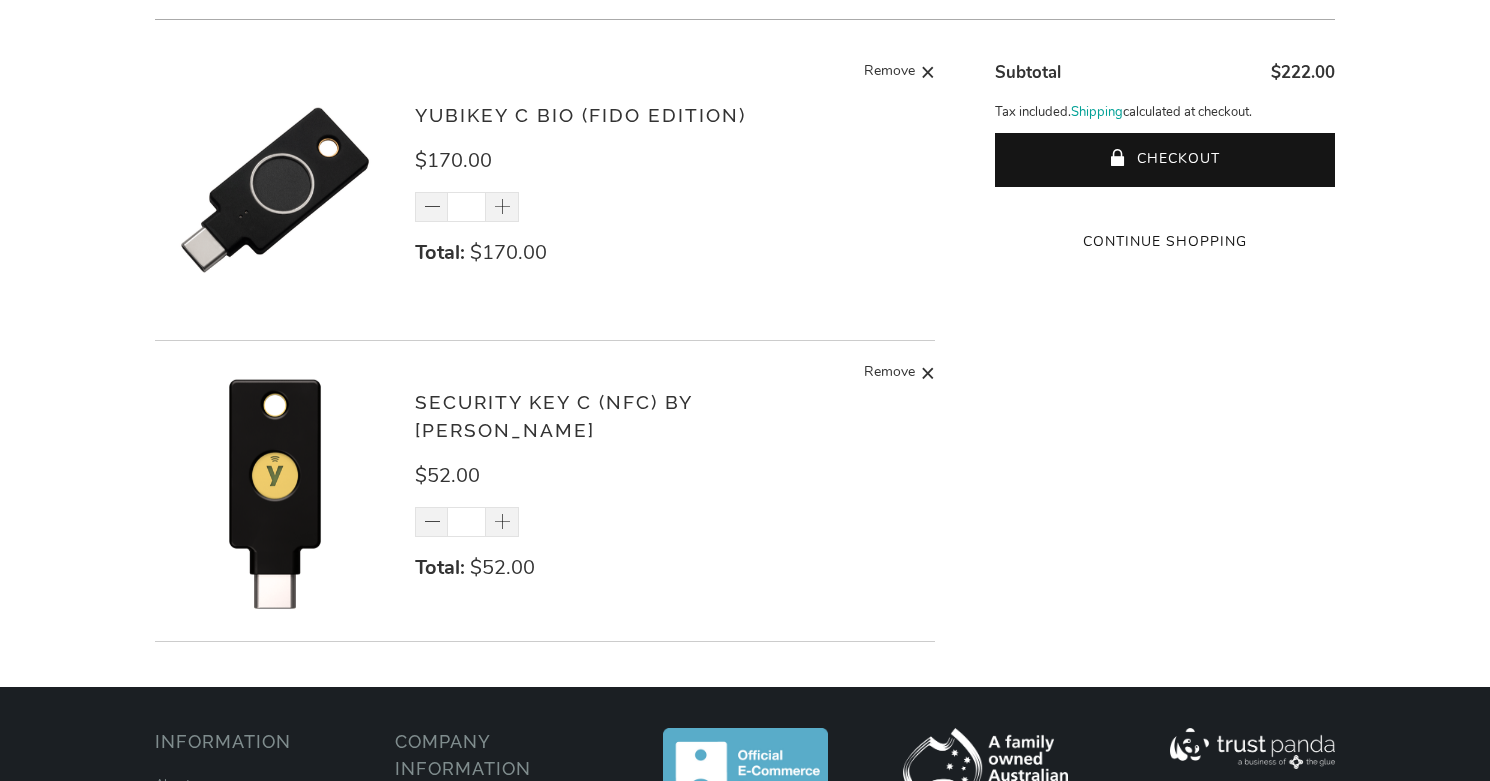 scroll, scrollTop: 636, scrollLeft: 0, axis: vertical 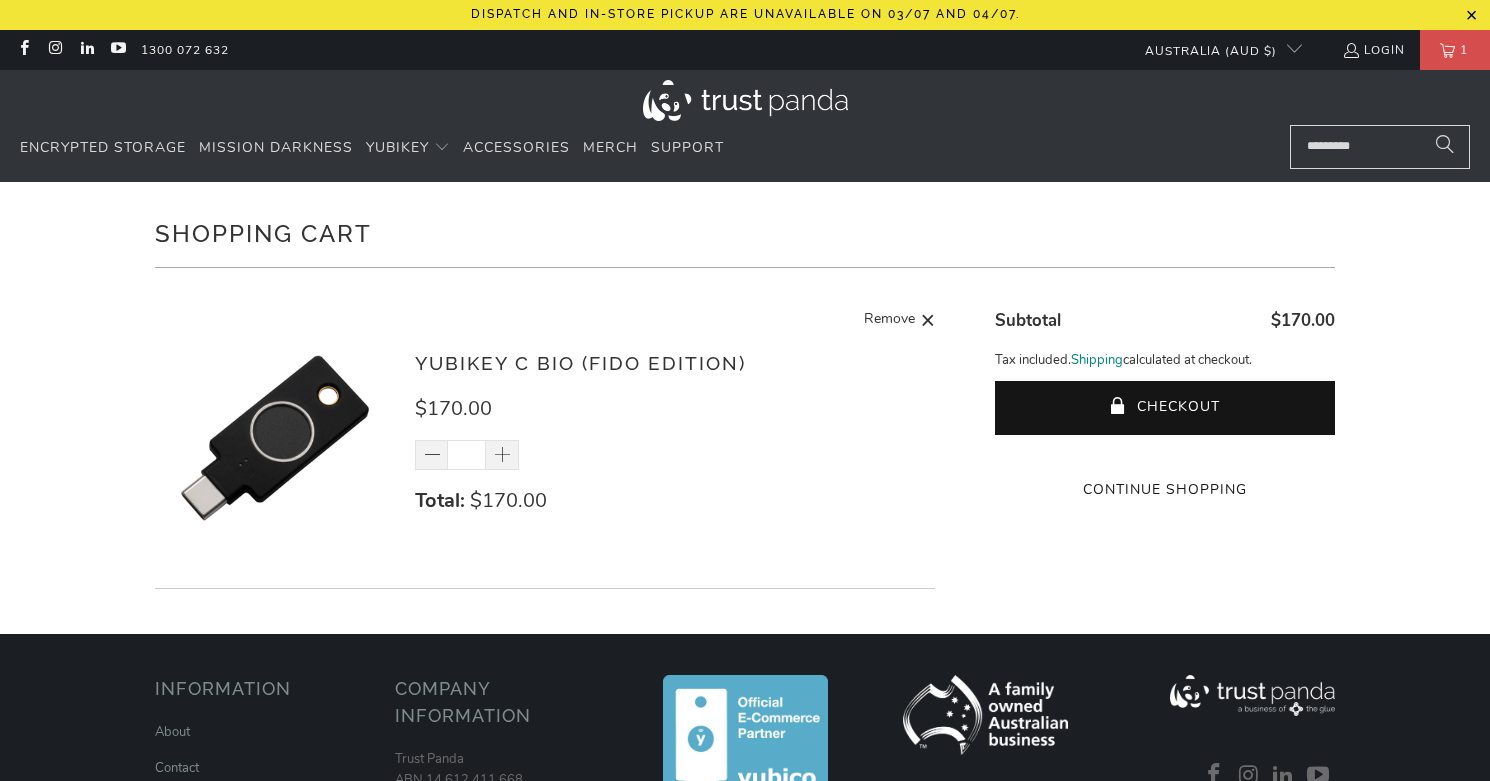 click on "Shipping" at bounding box center [1097, 360] 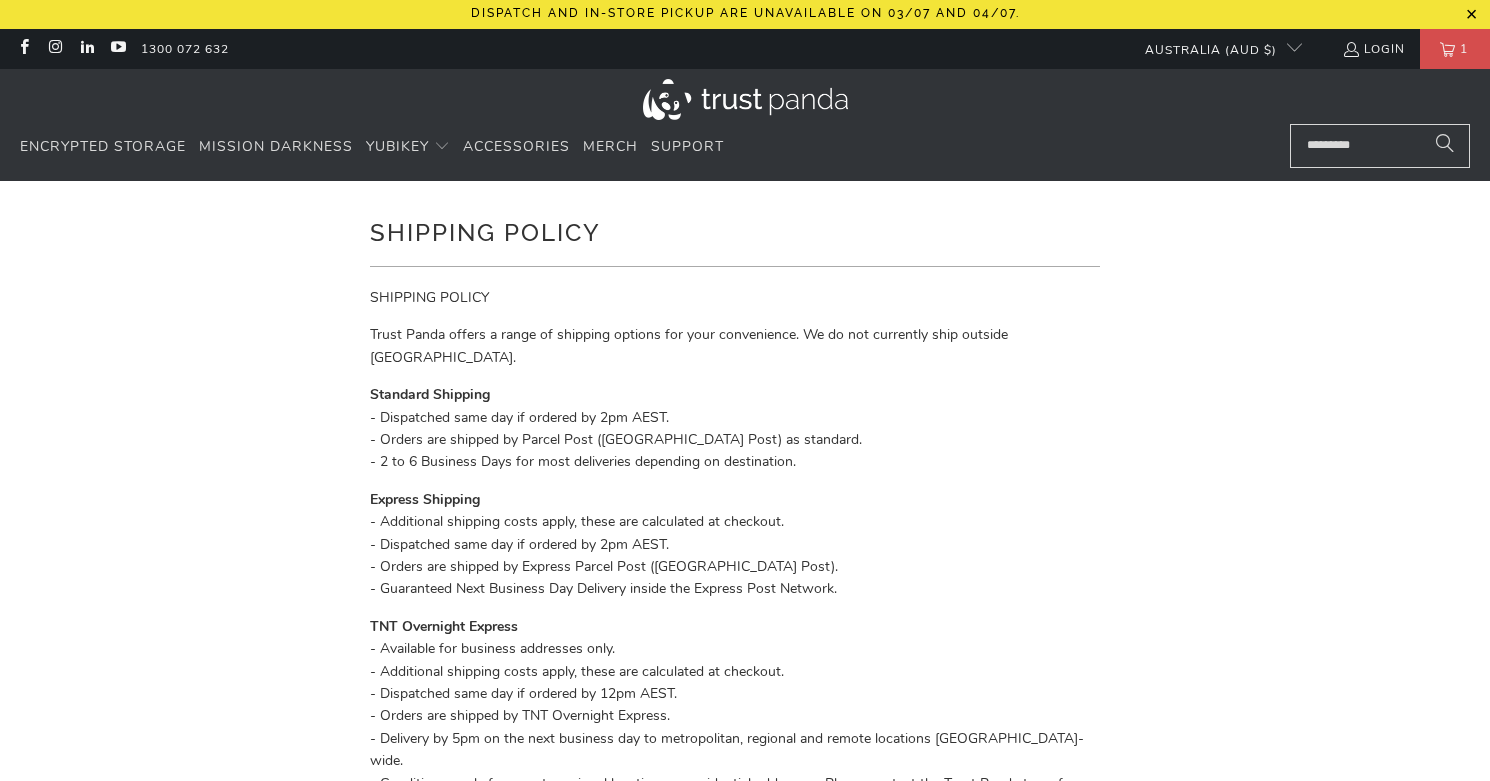 scroll, scrollTop: 0, scrollLeft: 0, axis: both 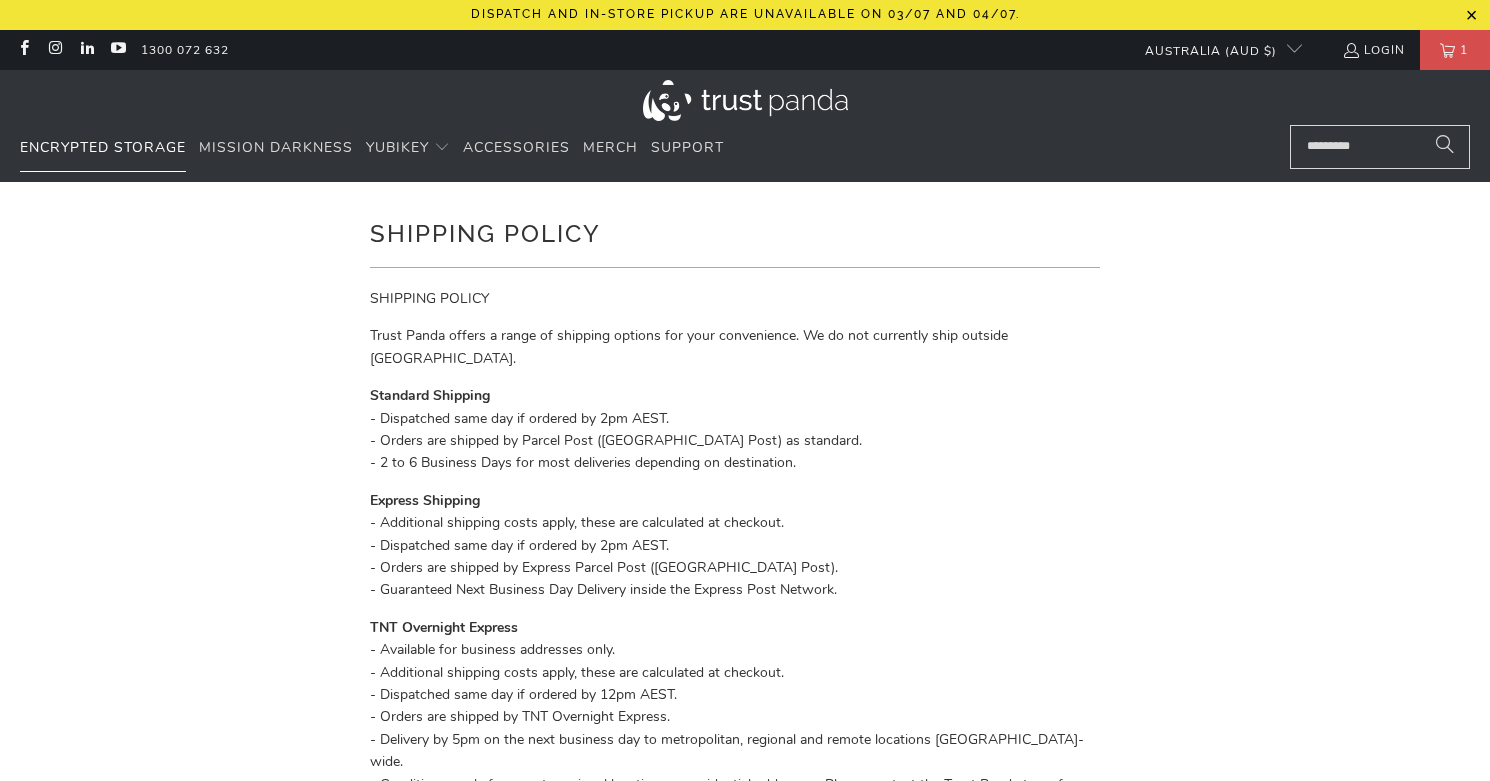 click on "Encrypted Storage" at bounding box center (103, 147) 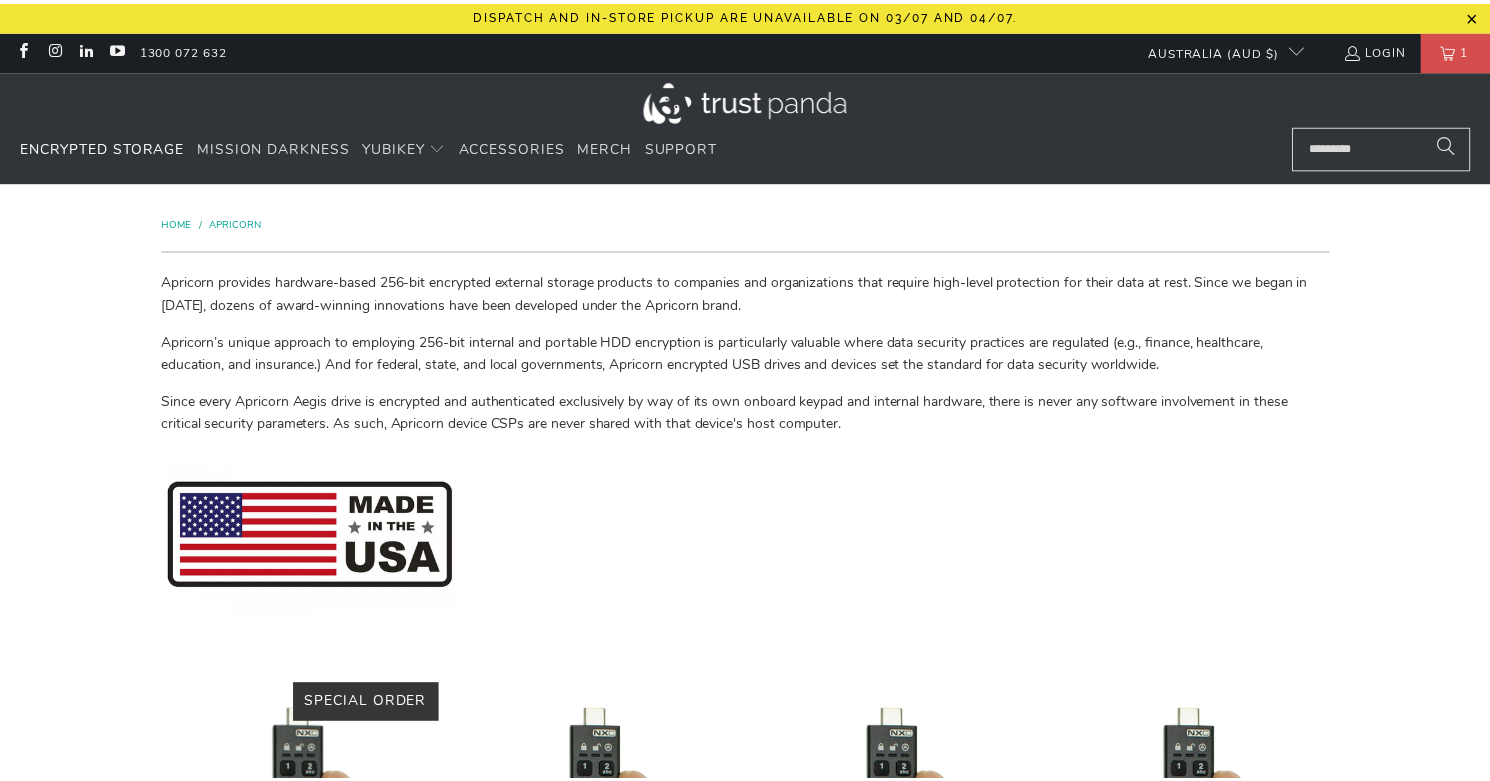 scroll, scrollTop: 0, scrollLeft: 0, axis: both 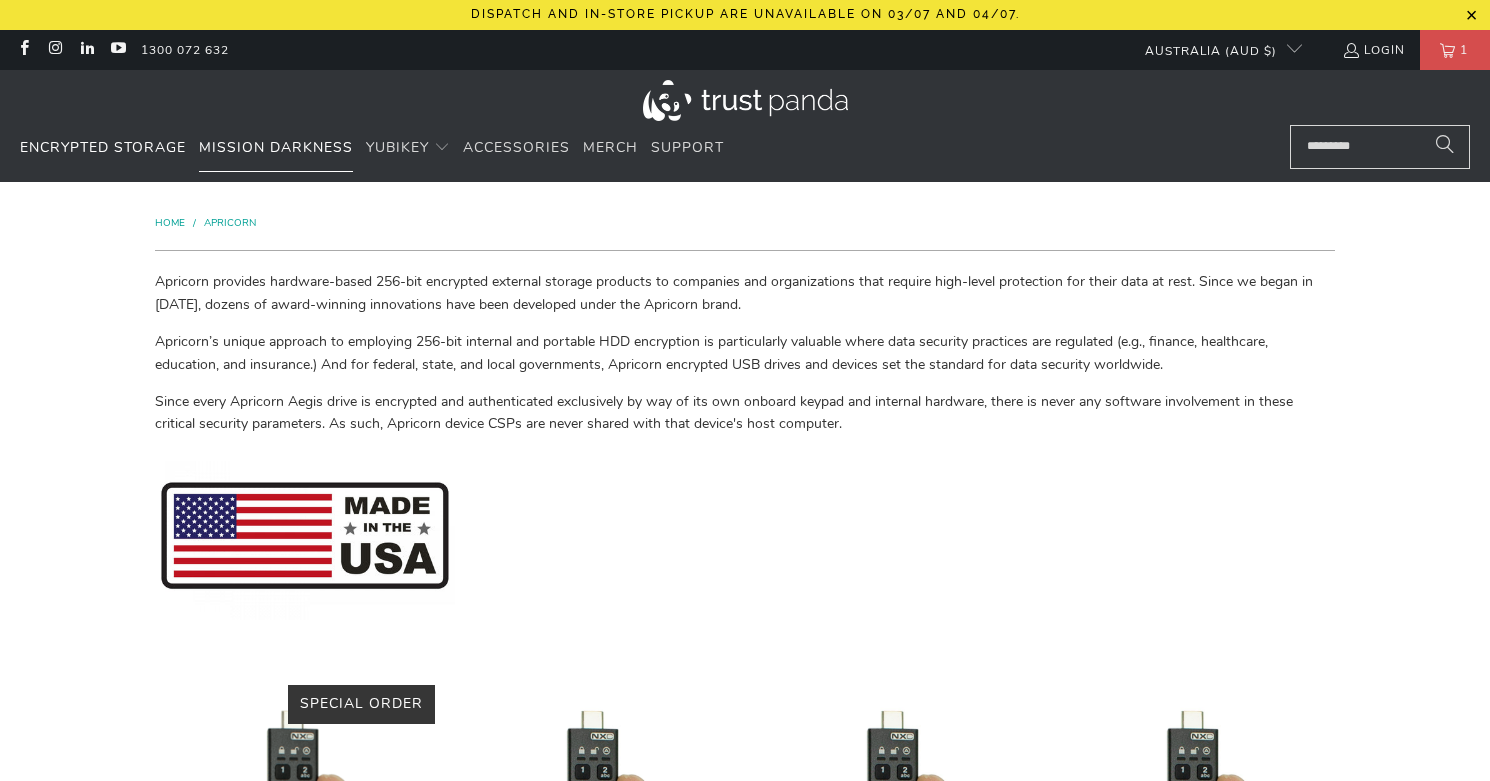 click on "Mission Darkness" at bounding box center (276, 147) 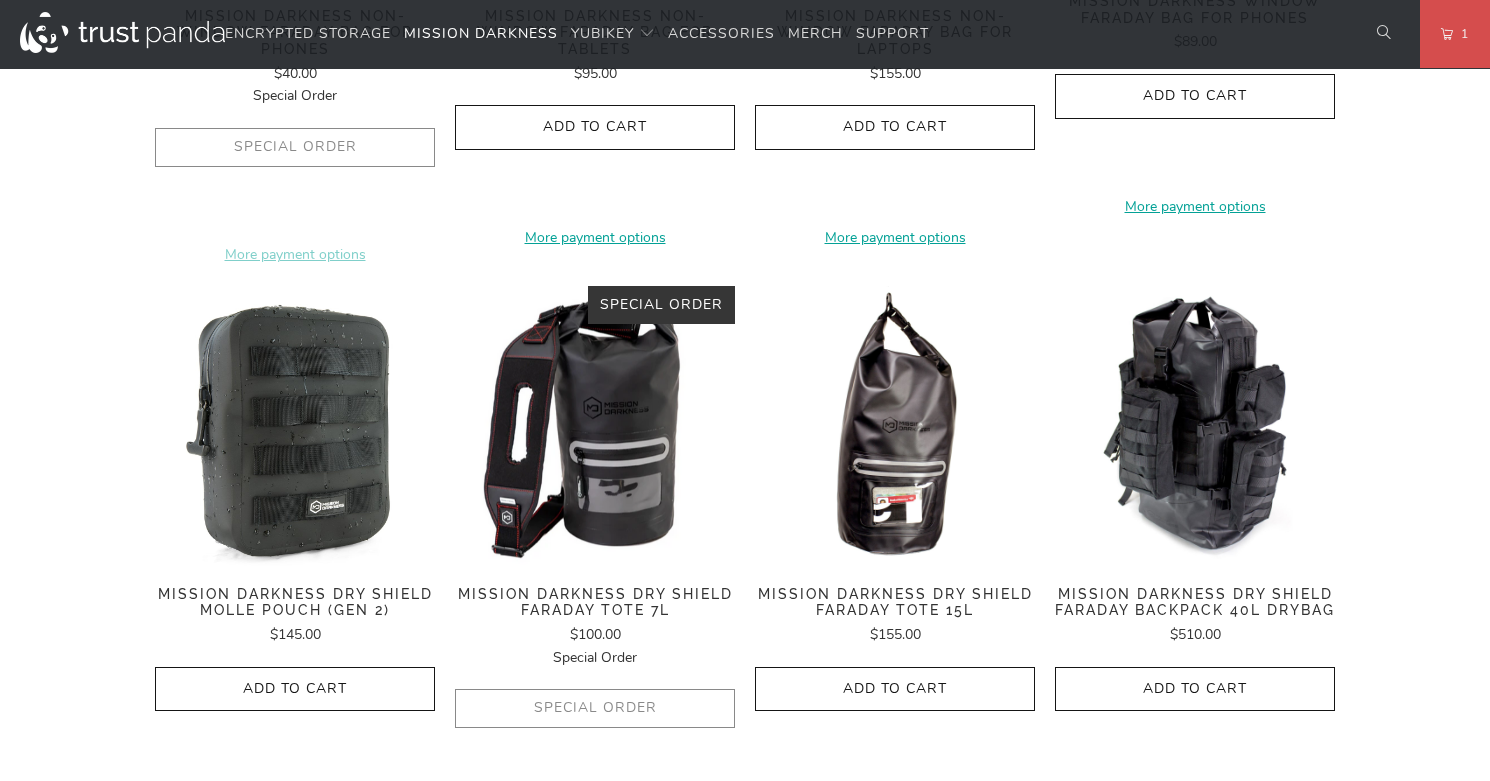 scroll, scrollTop: 0, scrollLeft: 0, axis: both 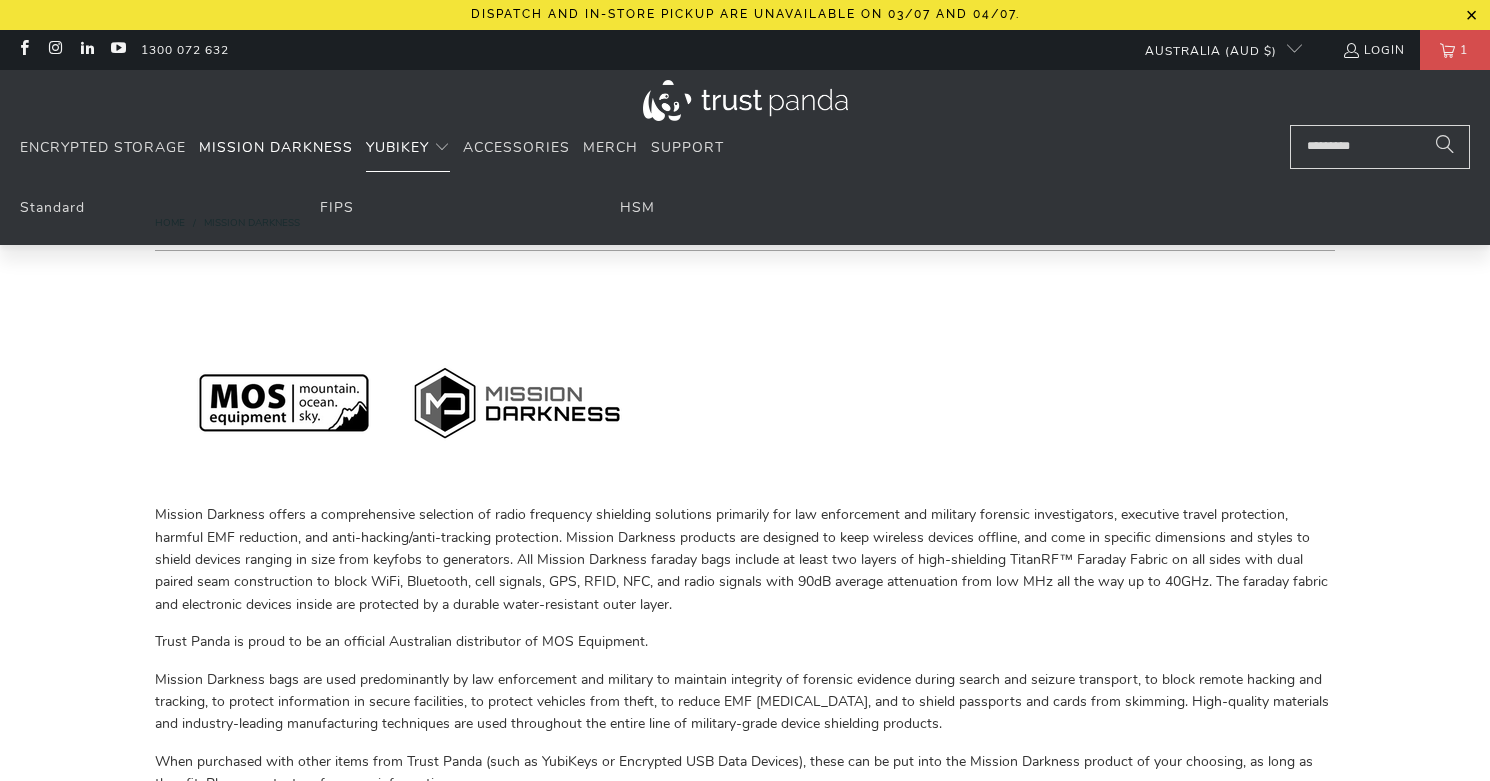 click on "YubiKey" at bounding box center (397, 147) 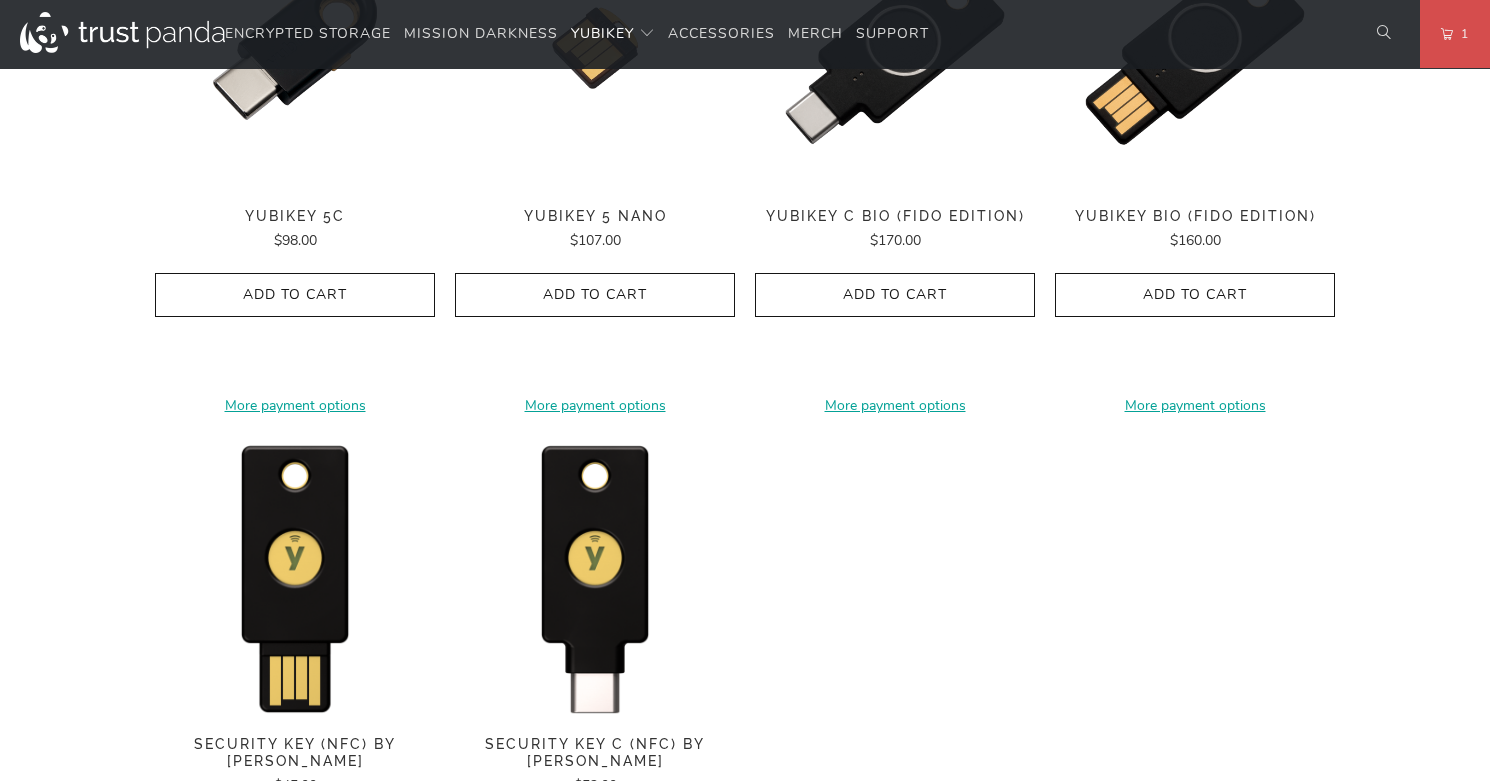 scroll, scrollTop: 1481, scrollLeft: 0, axis: vertical 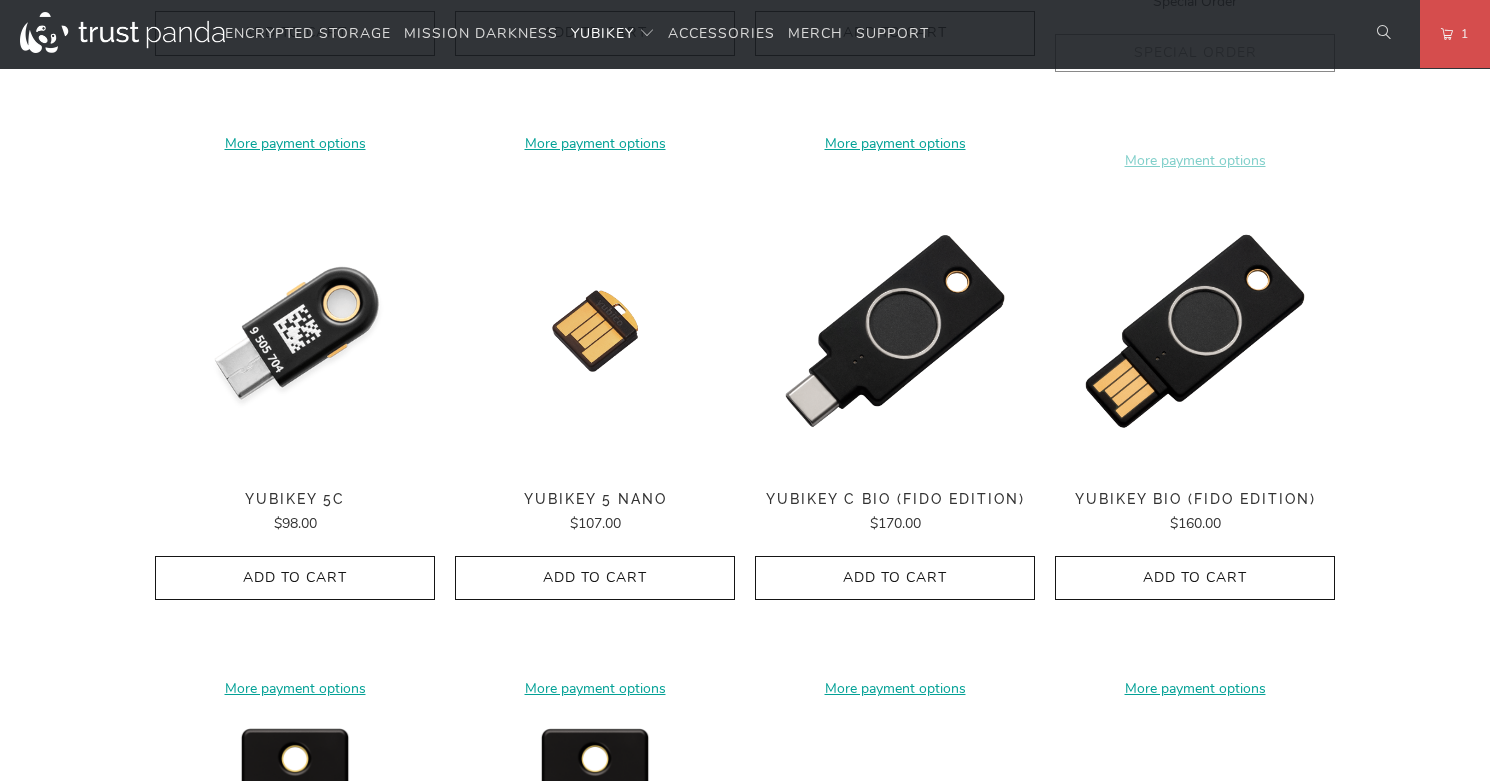 click at bounding box center (295, 331) 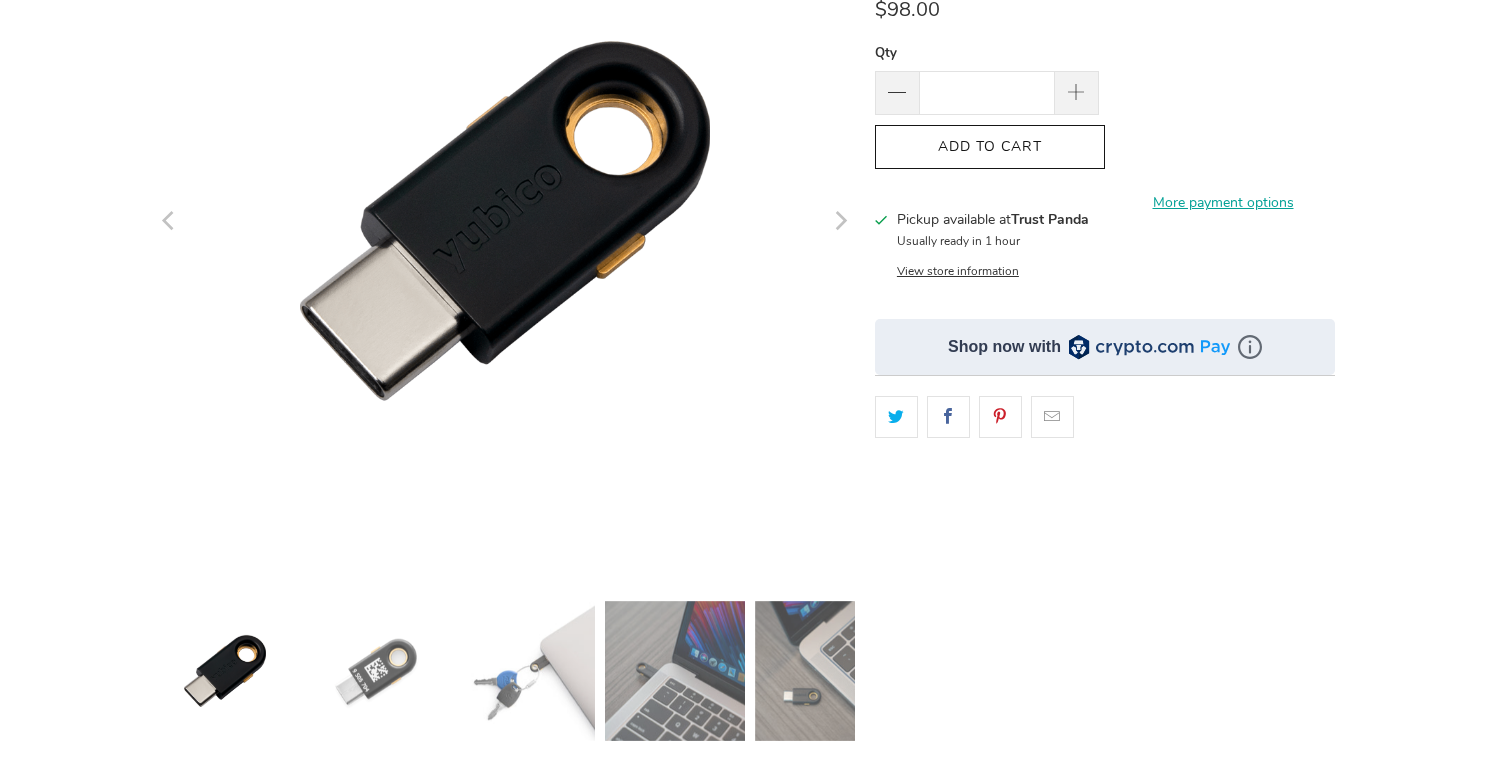 scroll, scrollTop: 343, scrollLeft: 0, axis: vertical 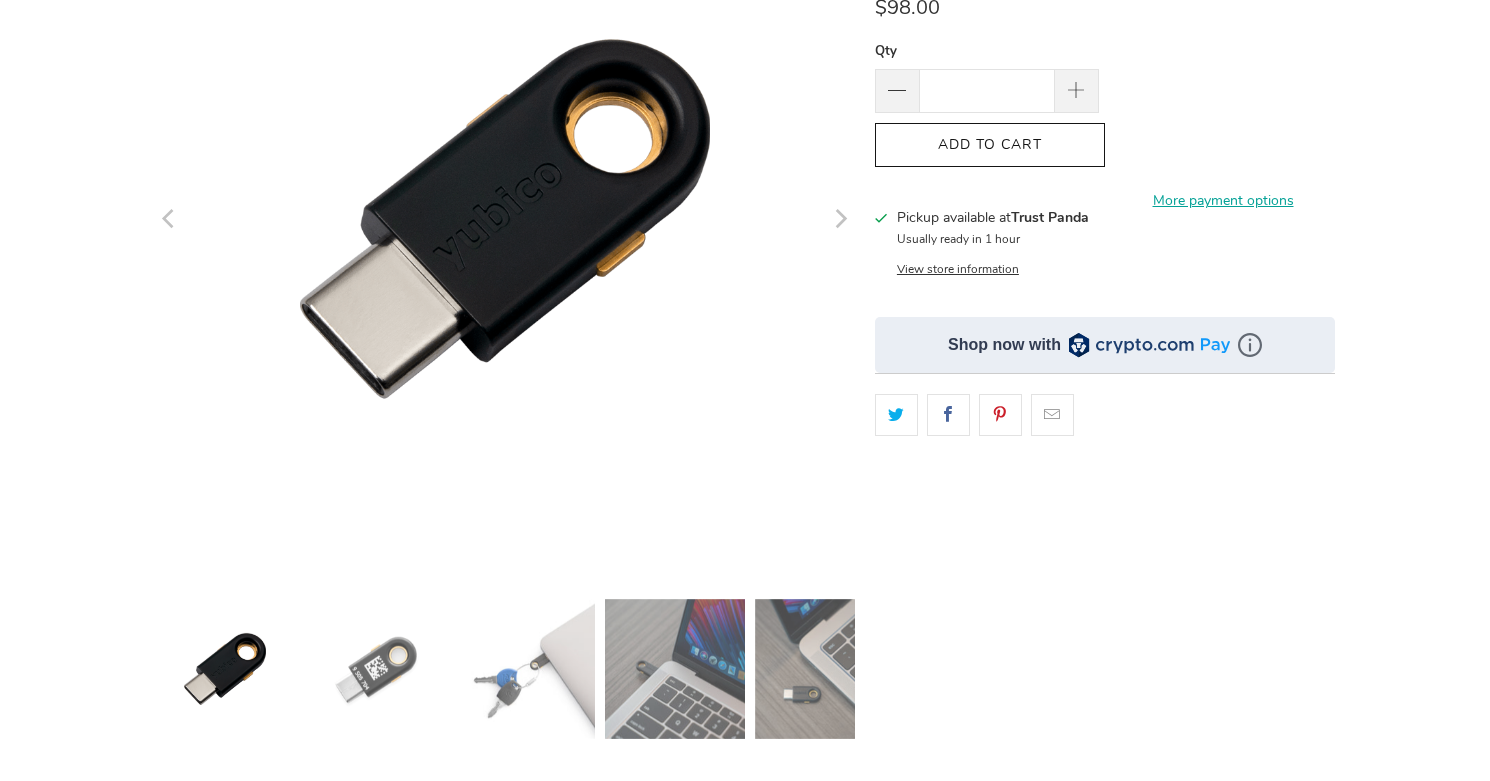 click 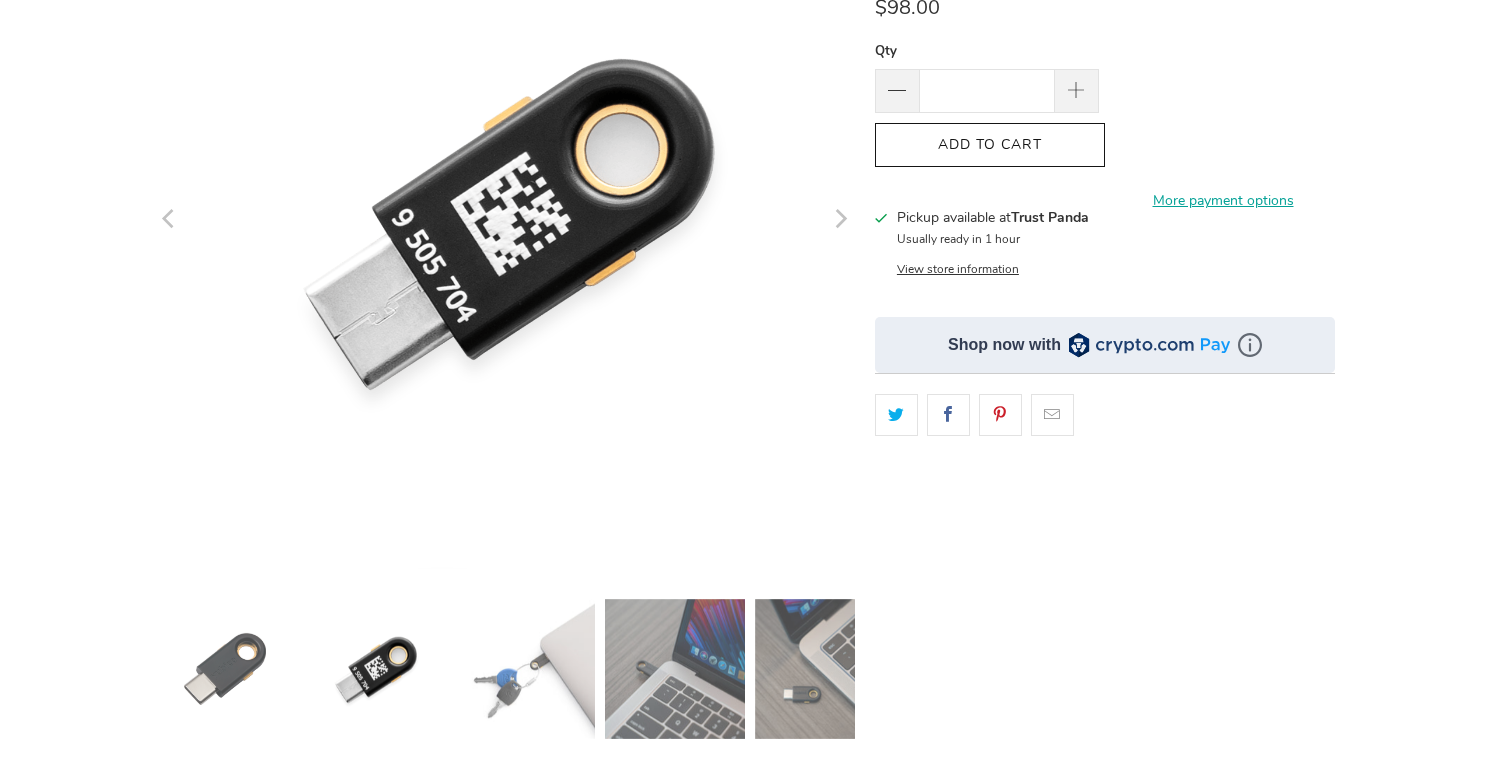 click 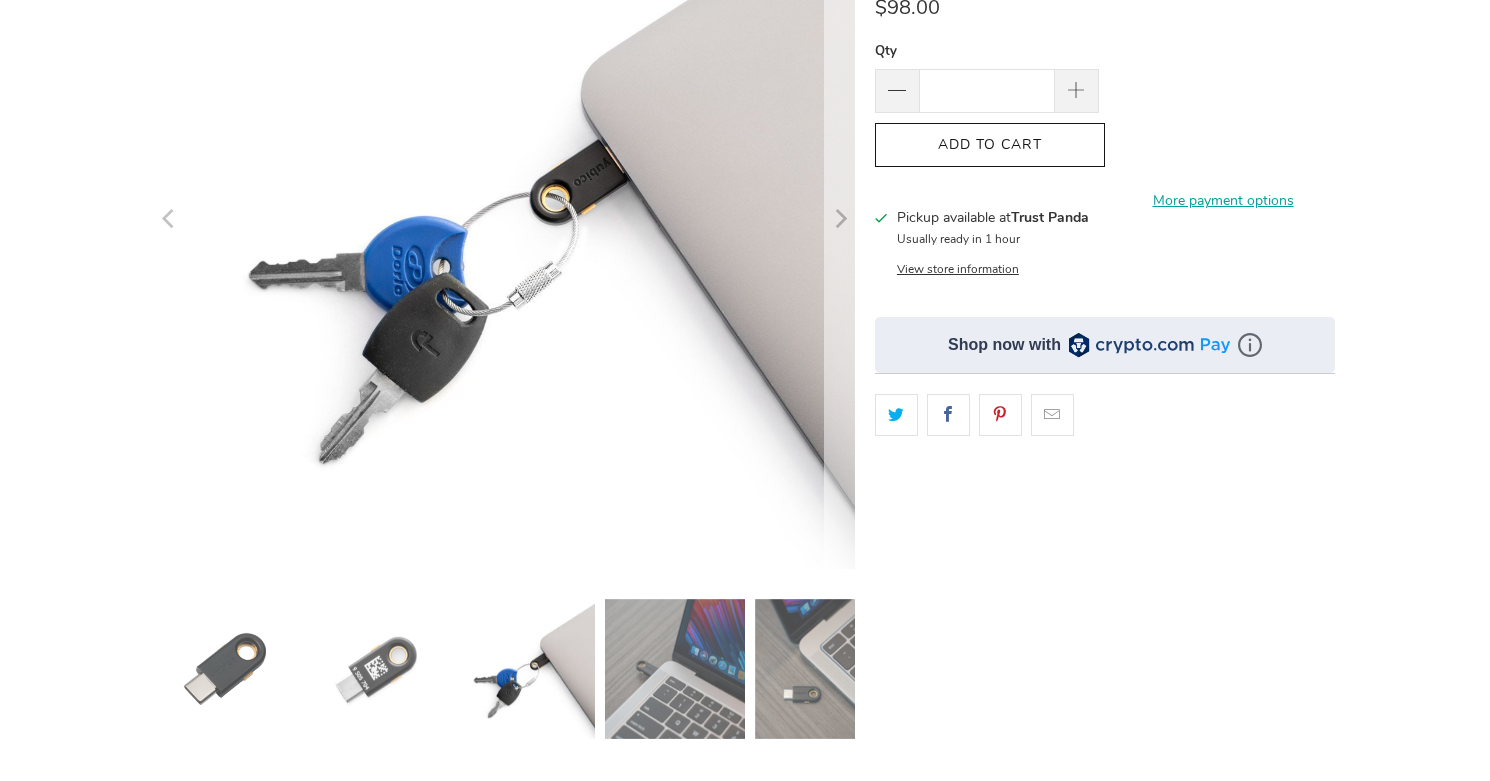 click 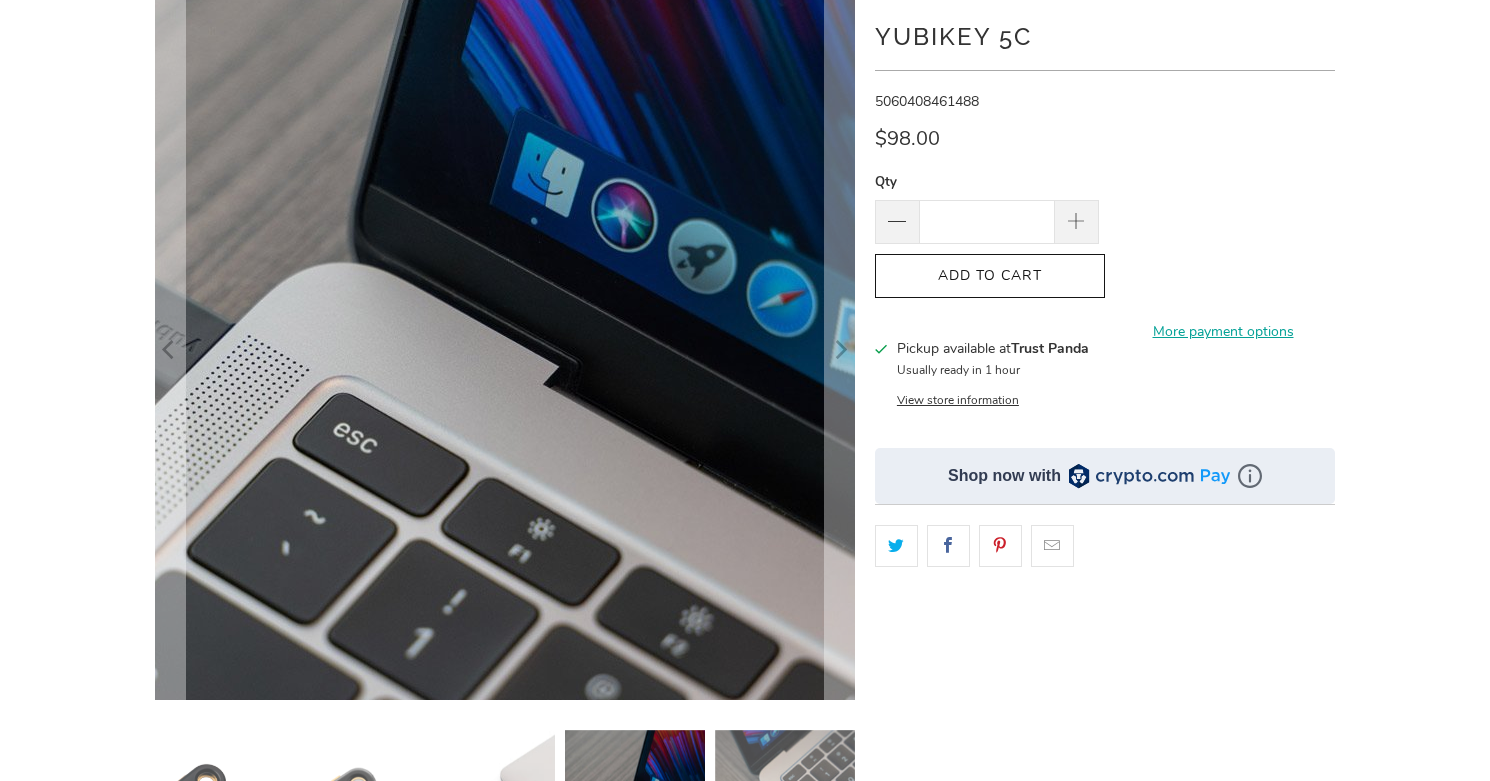 scroll, scrollTop: 12, scrollLeft: 0, axis: vertical 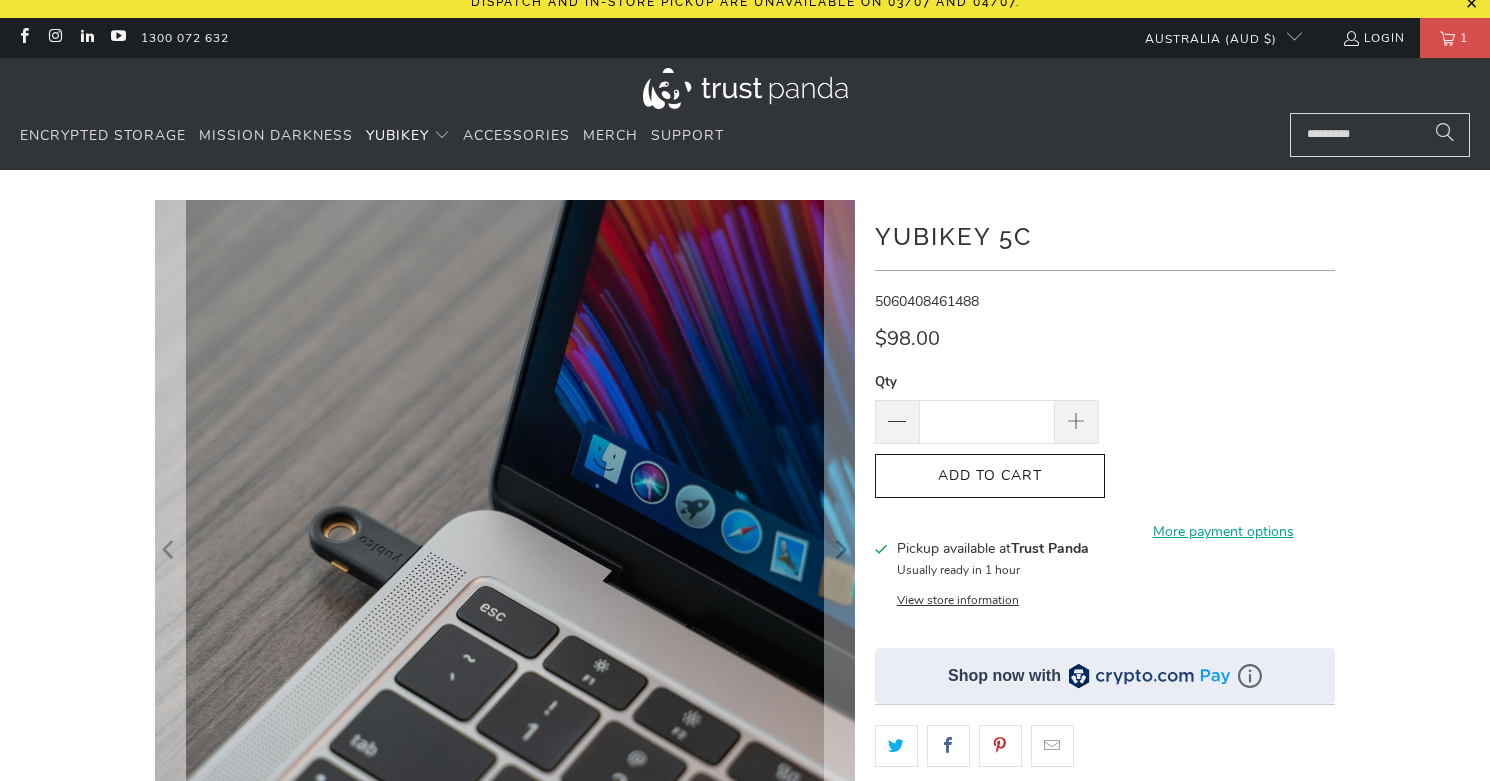 click at bounding box center [170, 550] 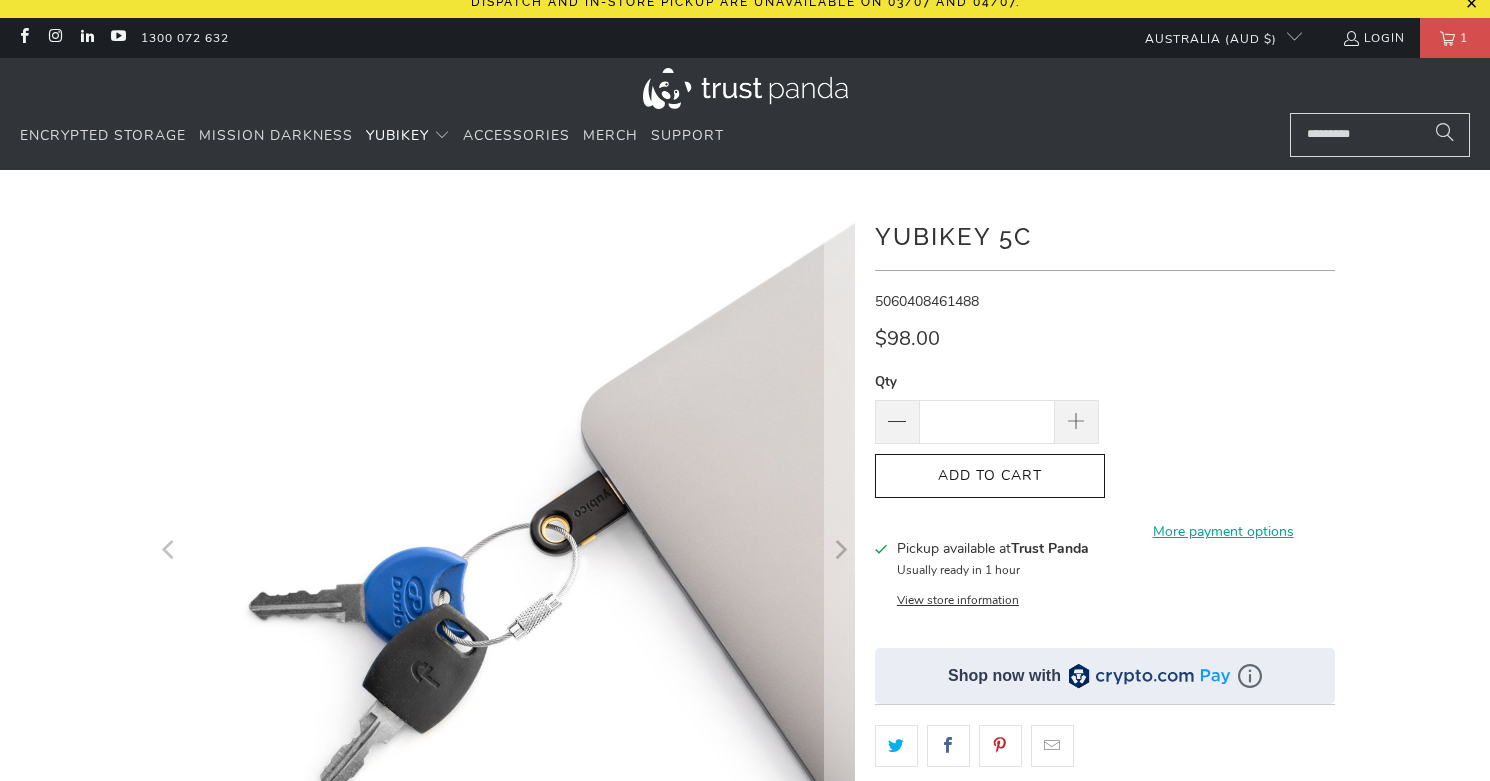 click at bounding box center [170, 550] 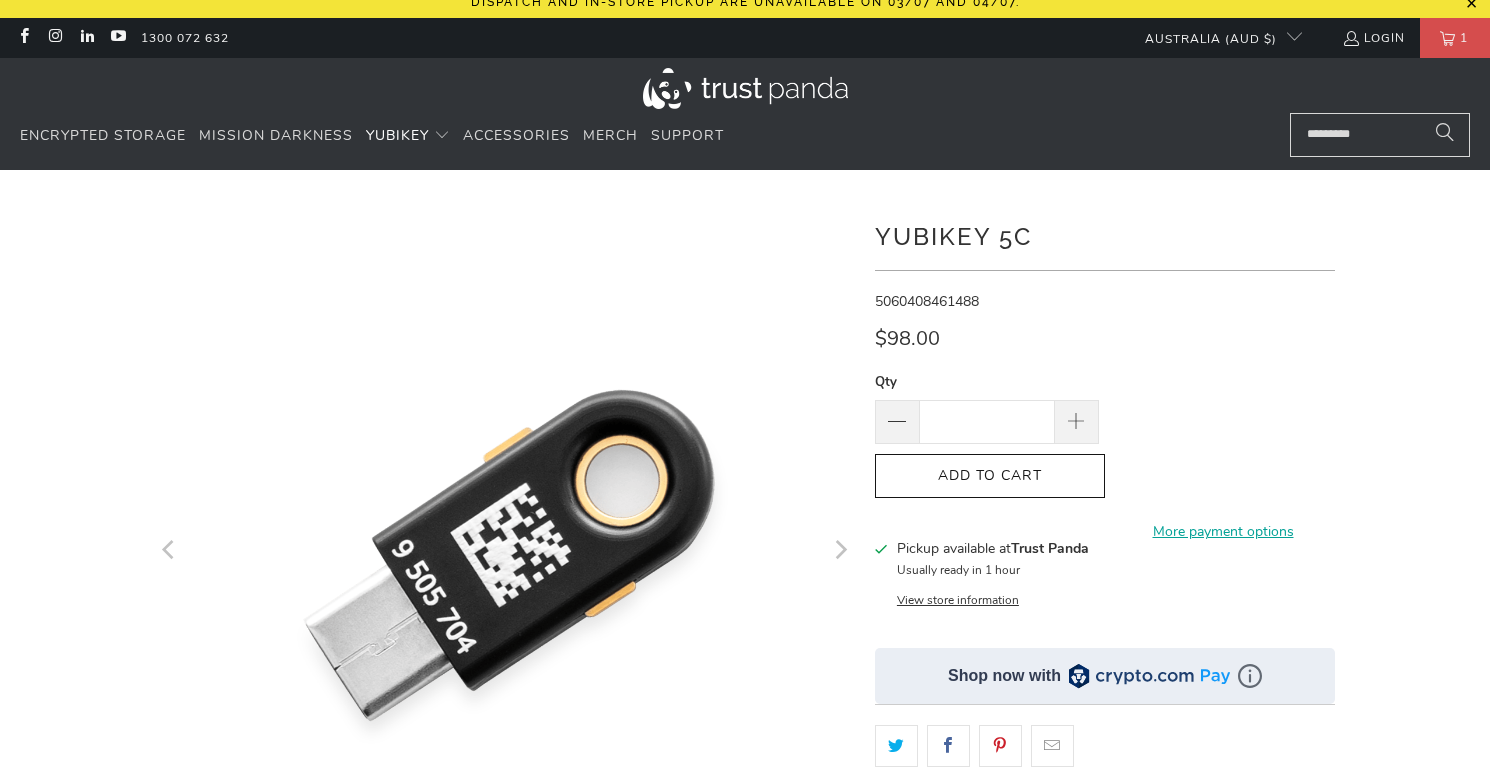 click at bounding box center (170, 550) 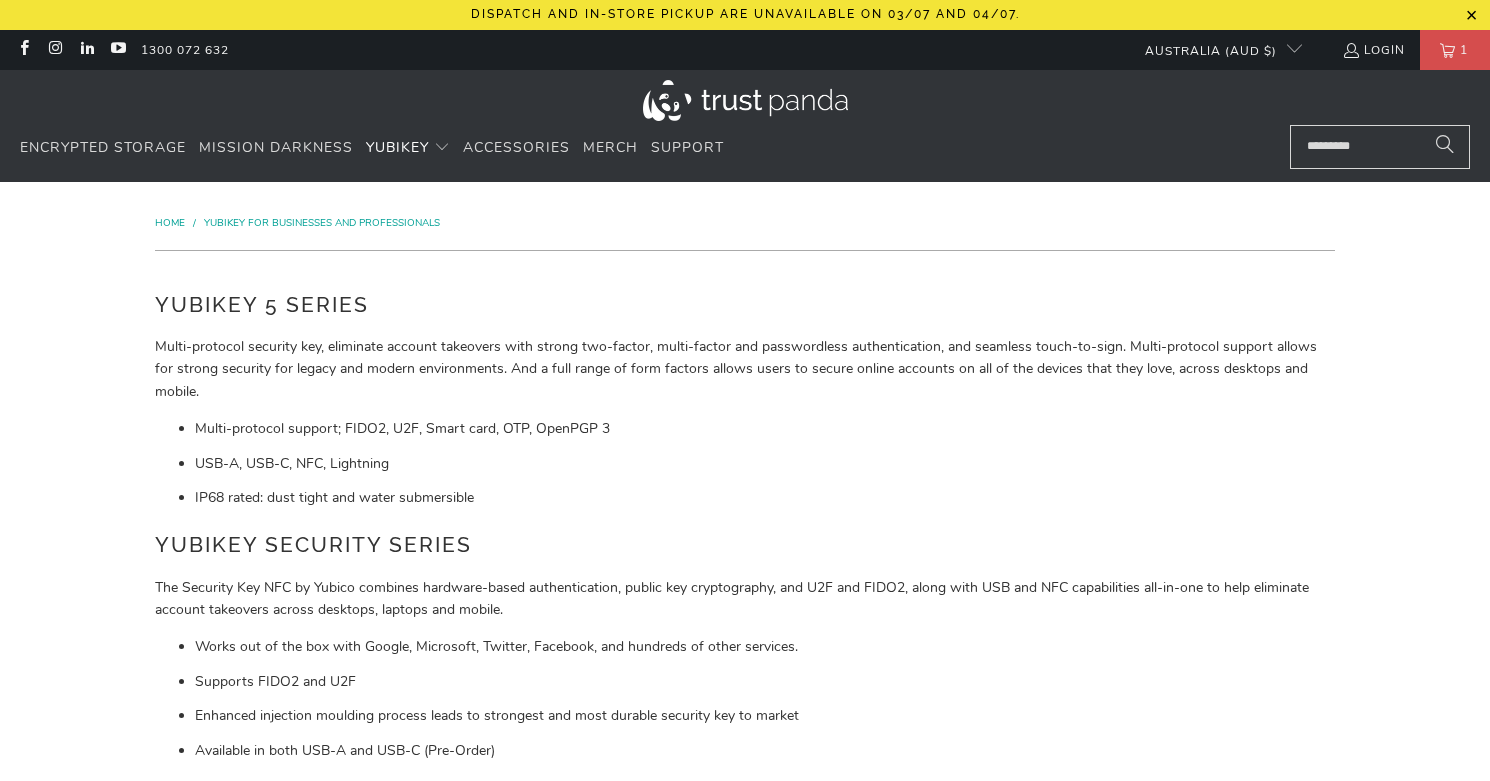 scroll, scrollTop: 1481, scrollLeft: 0, axis: vertical 